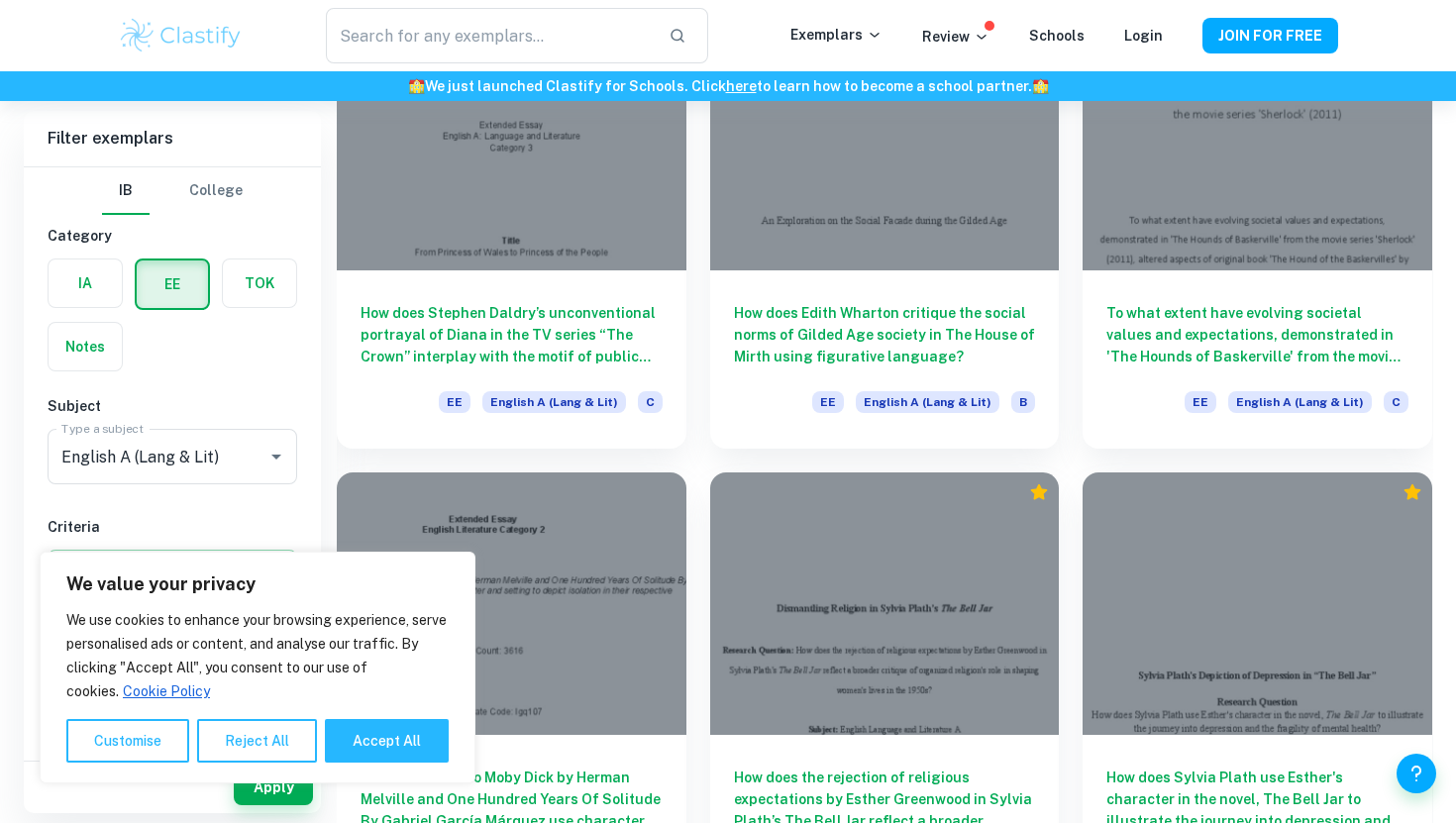 scroll, scrollTop: 3962, scrollLeft: 0, axis: vertical 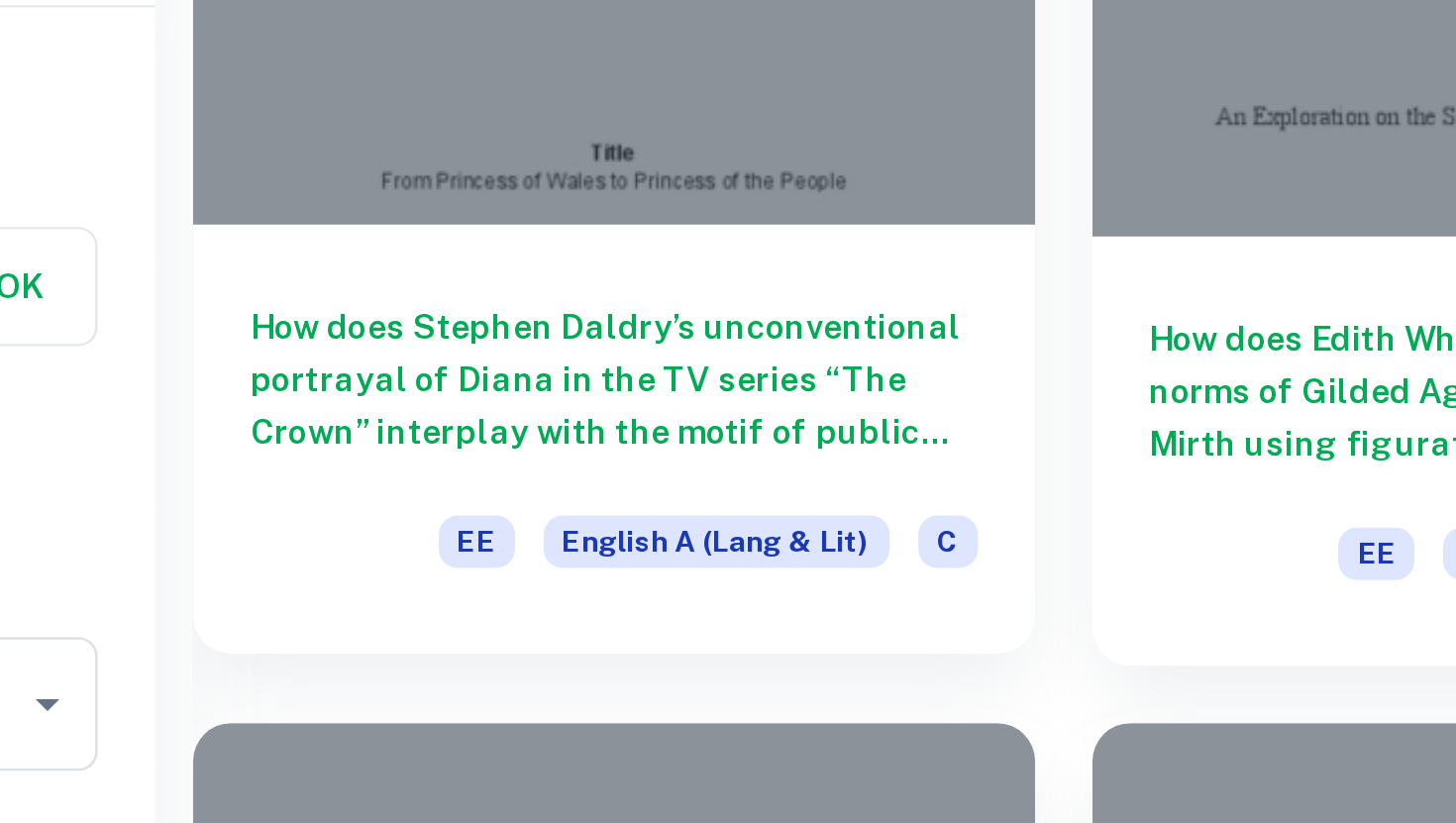 click on "How does Stephen Daldry’s unconventional portrayal of Diana in the TV series “The Crown” interplay with the motif of public opinion to communicate Diana’s challenging of stigmatised issues in the late 20th century in the Western world?" at bounding box center [511, 322] 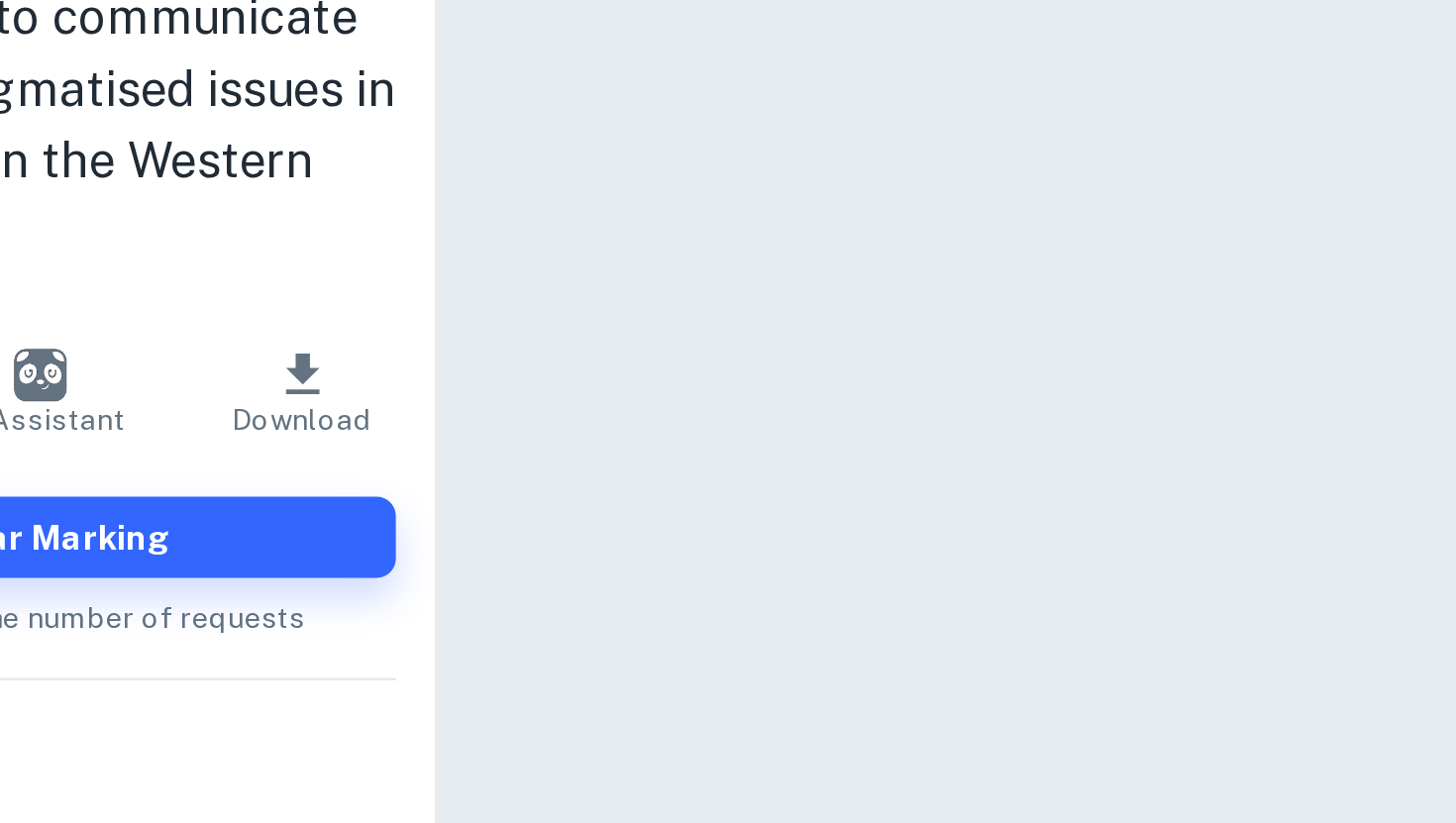 click at bounding box center [946, 386] 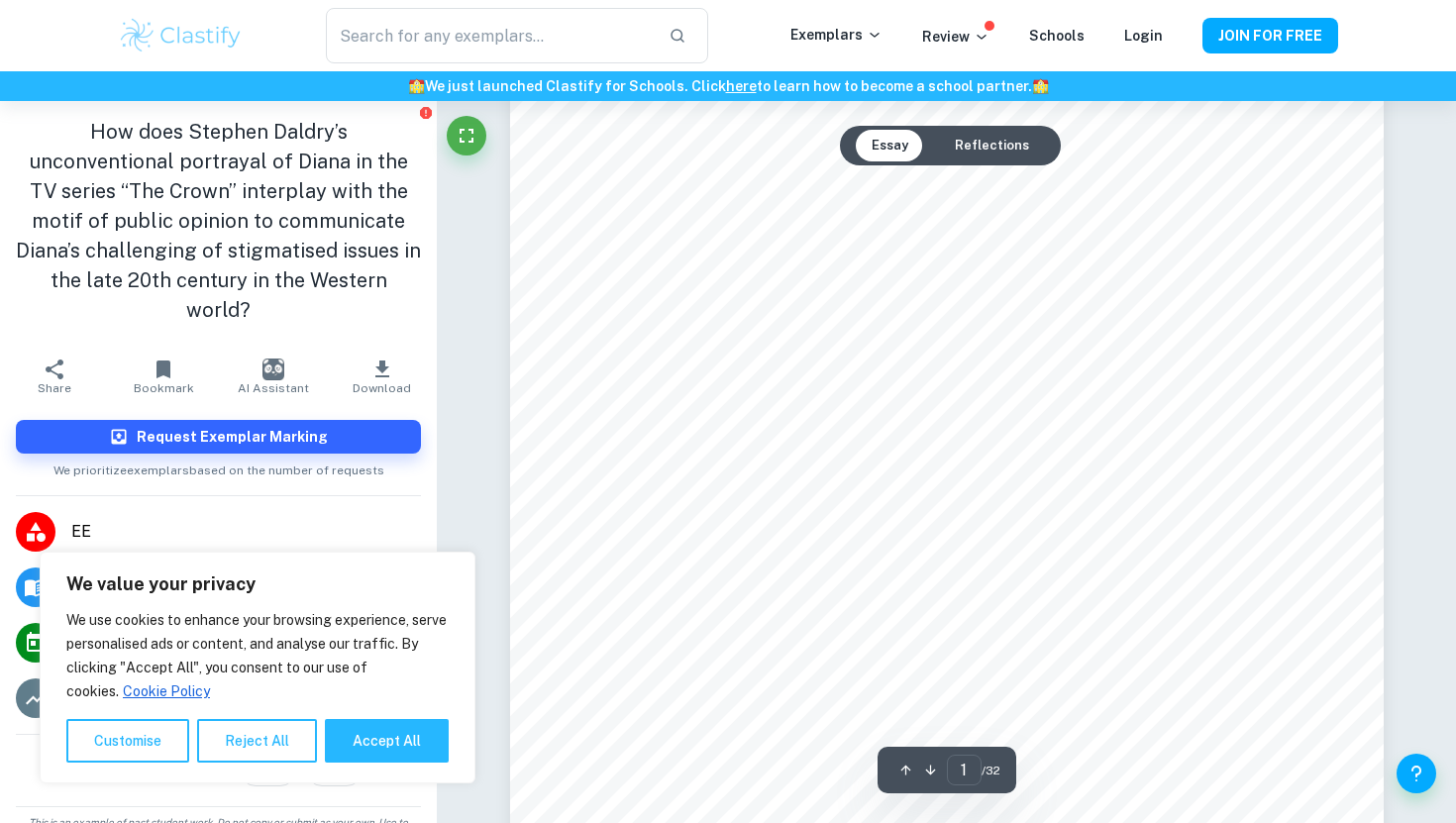 scroll, scrollTop: 311, scrollLeft: 0, axis: vertical 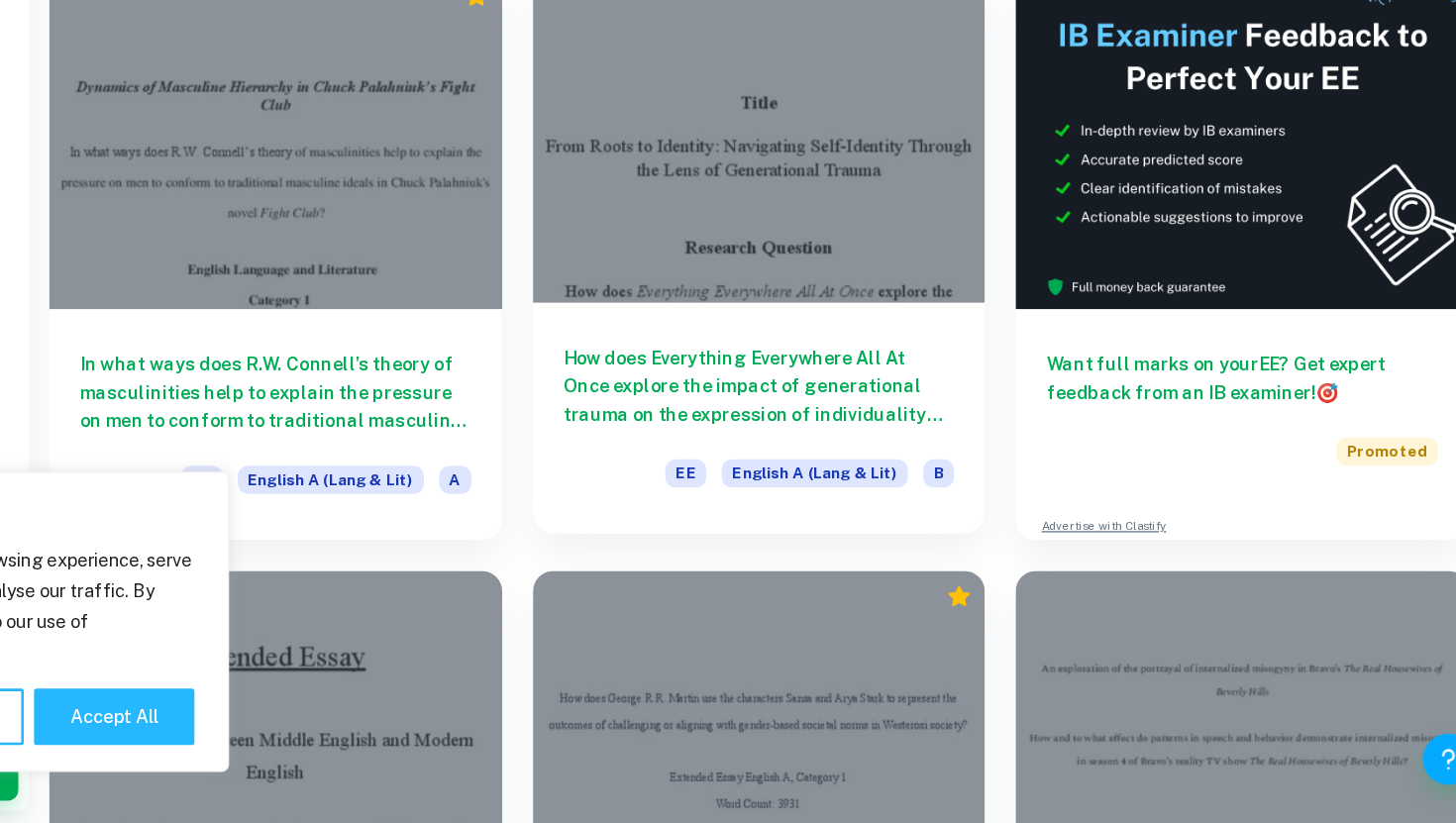 click on "How does Everything Everywhere All At Once explore the impact of generational trauma on the expression of individuality using stylistic devices?" at bounding box center [884, 485] 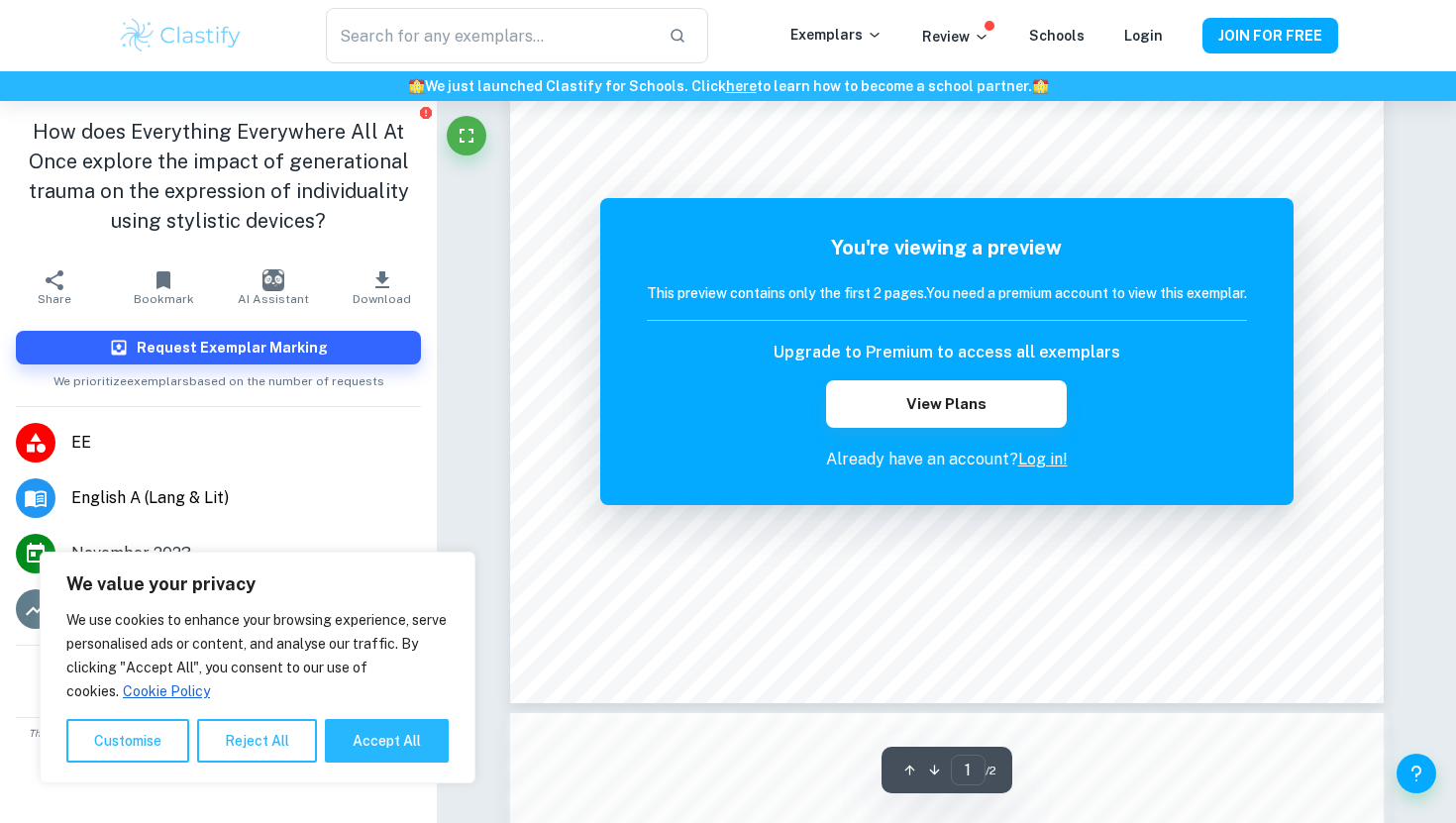 scroll, scrollTop: 610, scrollLeft: 0, axis: vertical 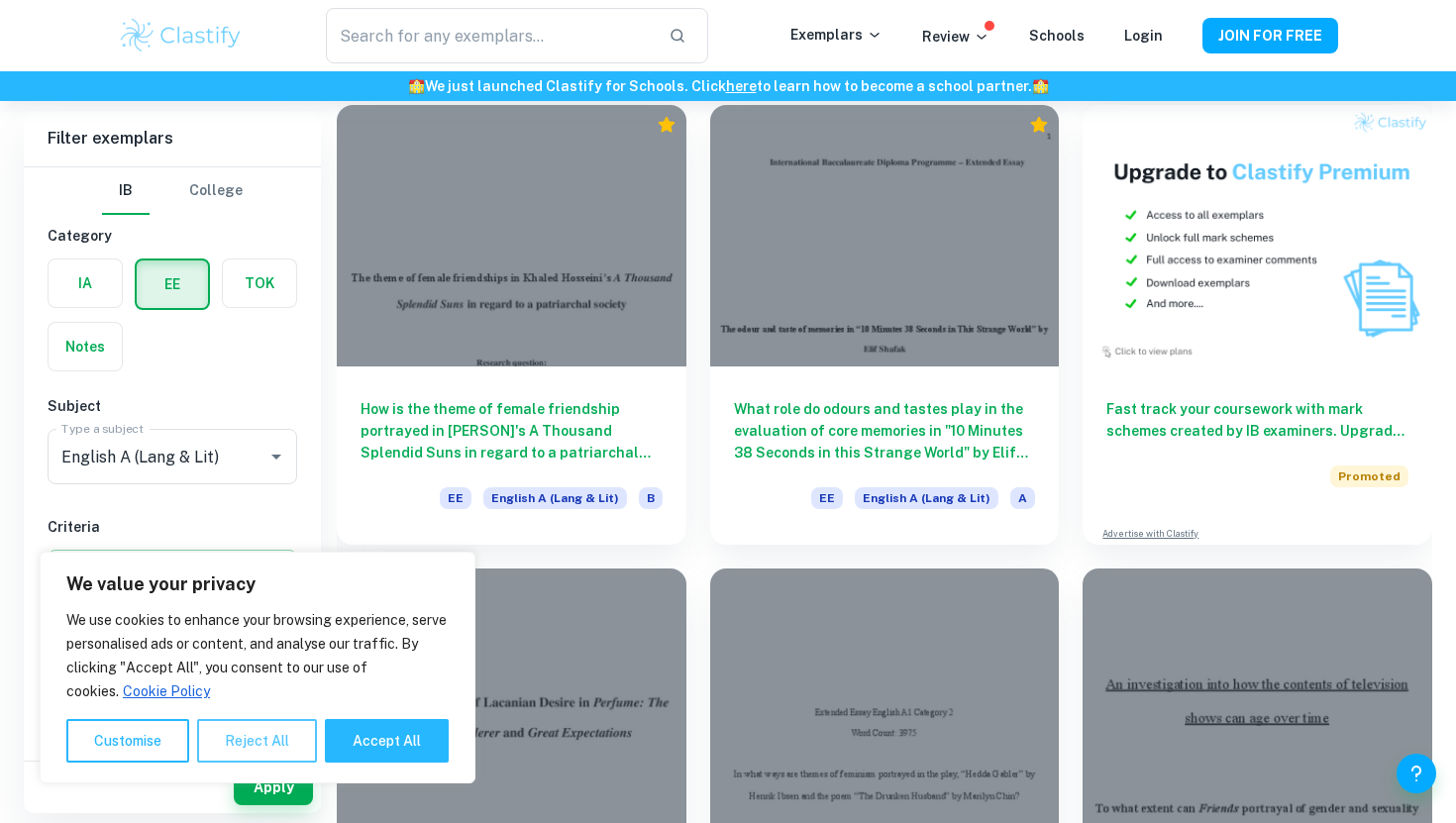 click on "Reject All" at bounding box center [257, 741] 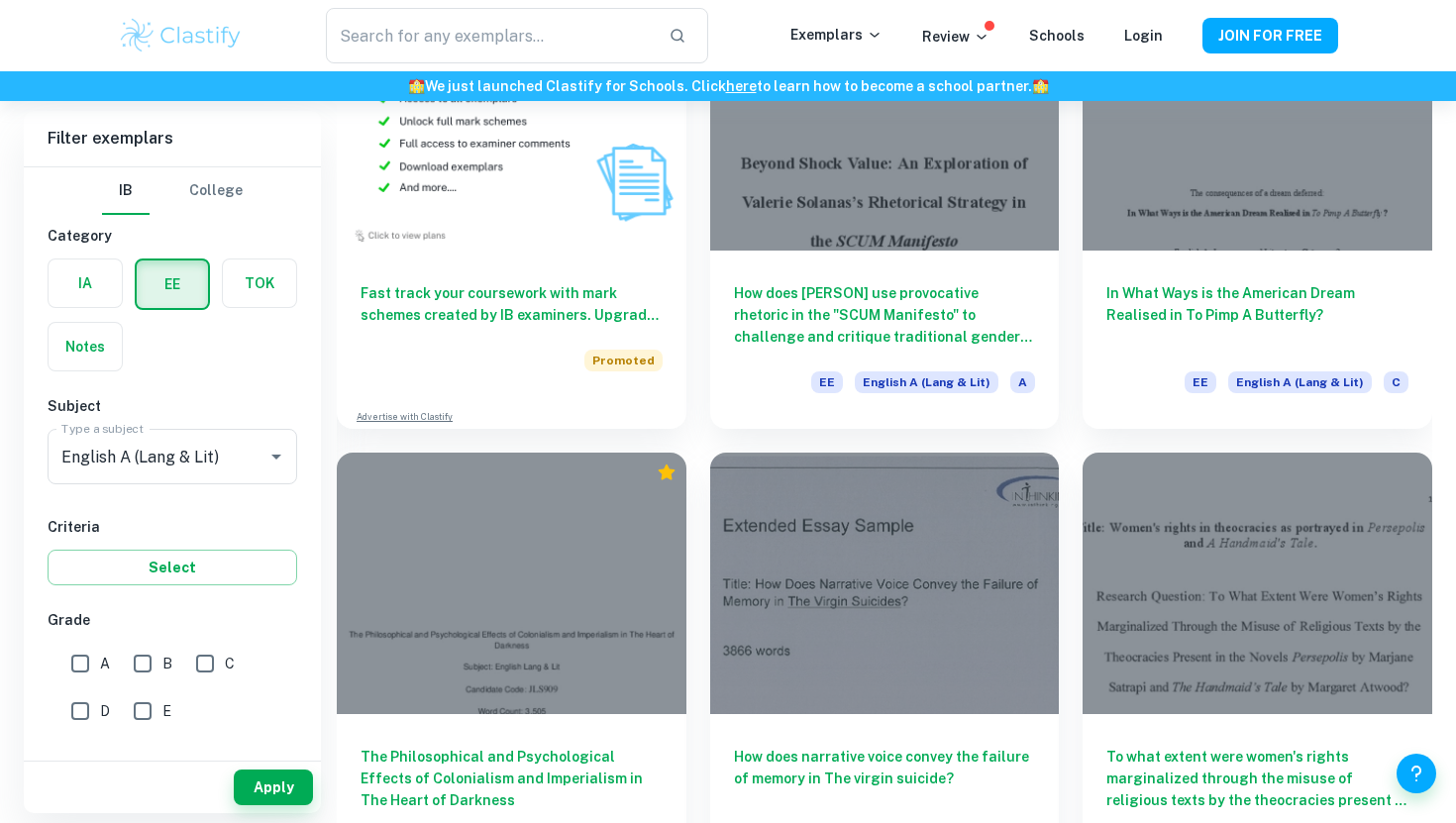 scroll, scrollTop: 16129, scrollLeft: 0, axis: vertical 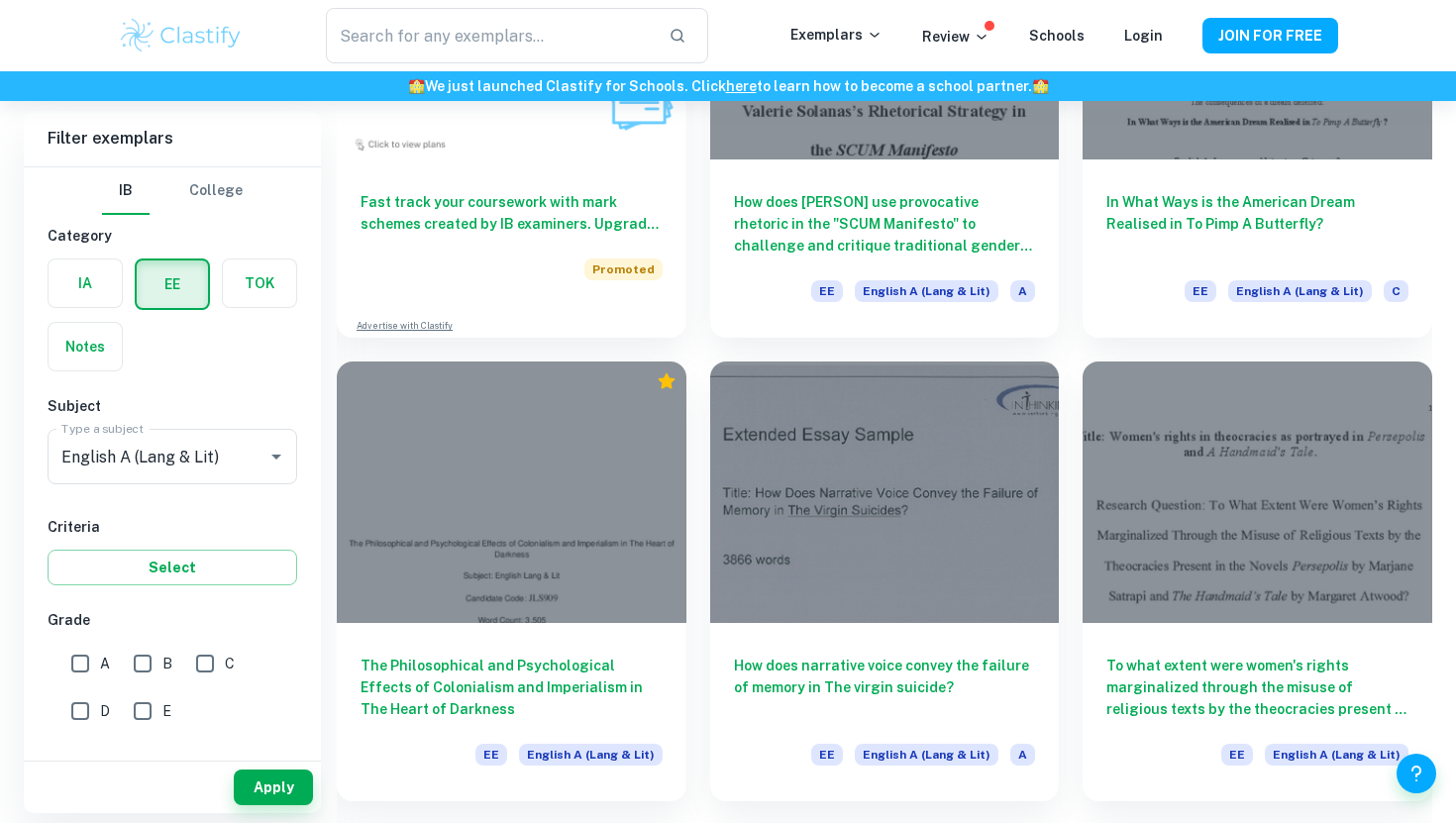 click on "A" at bounding box center (80, 664) 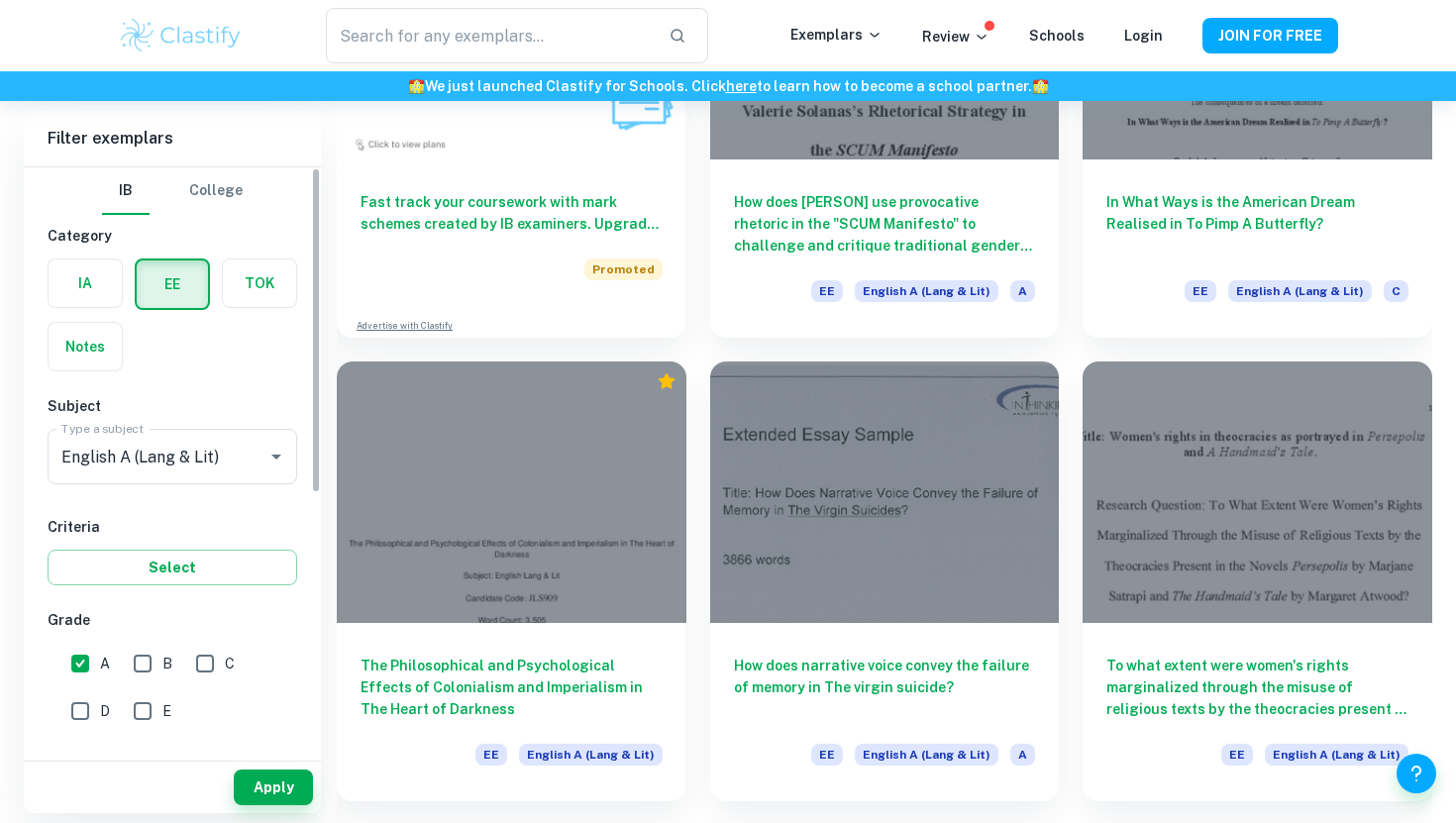 click on "B" at bounding box center [143, 664] 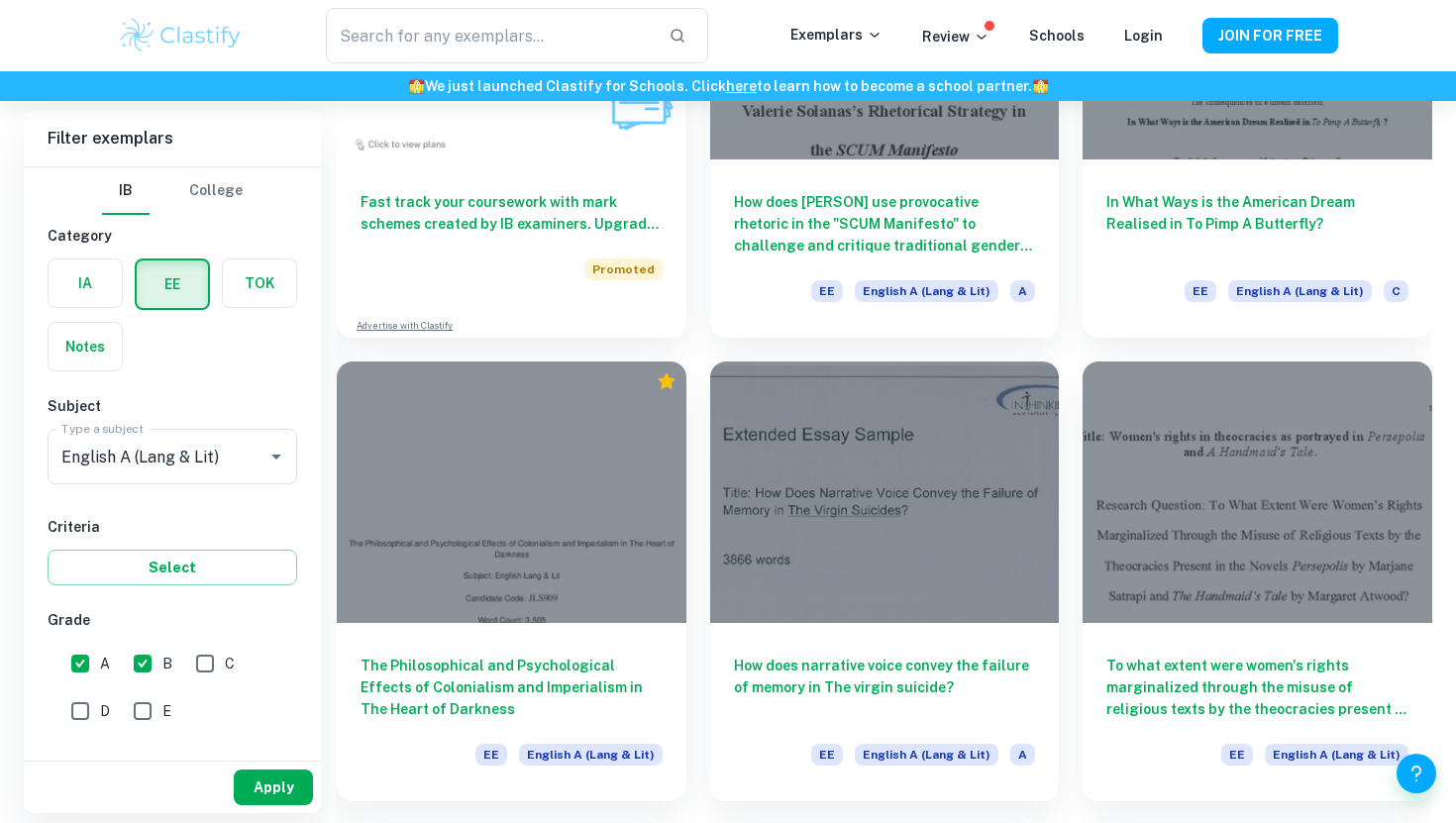 click on "Apply" at bounding box center (273, 787) 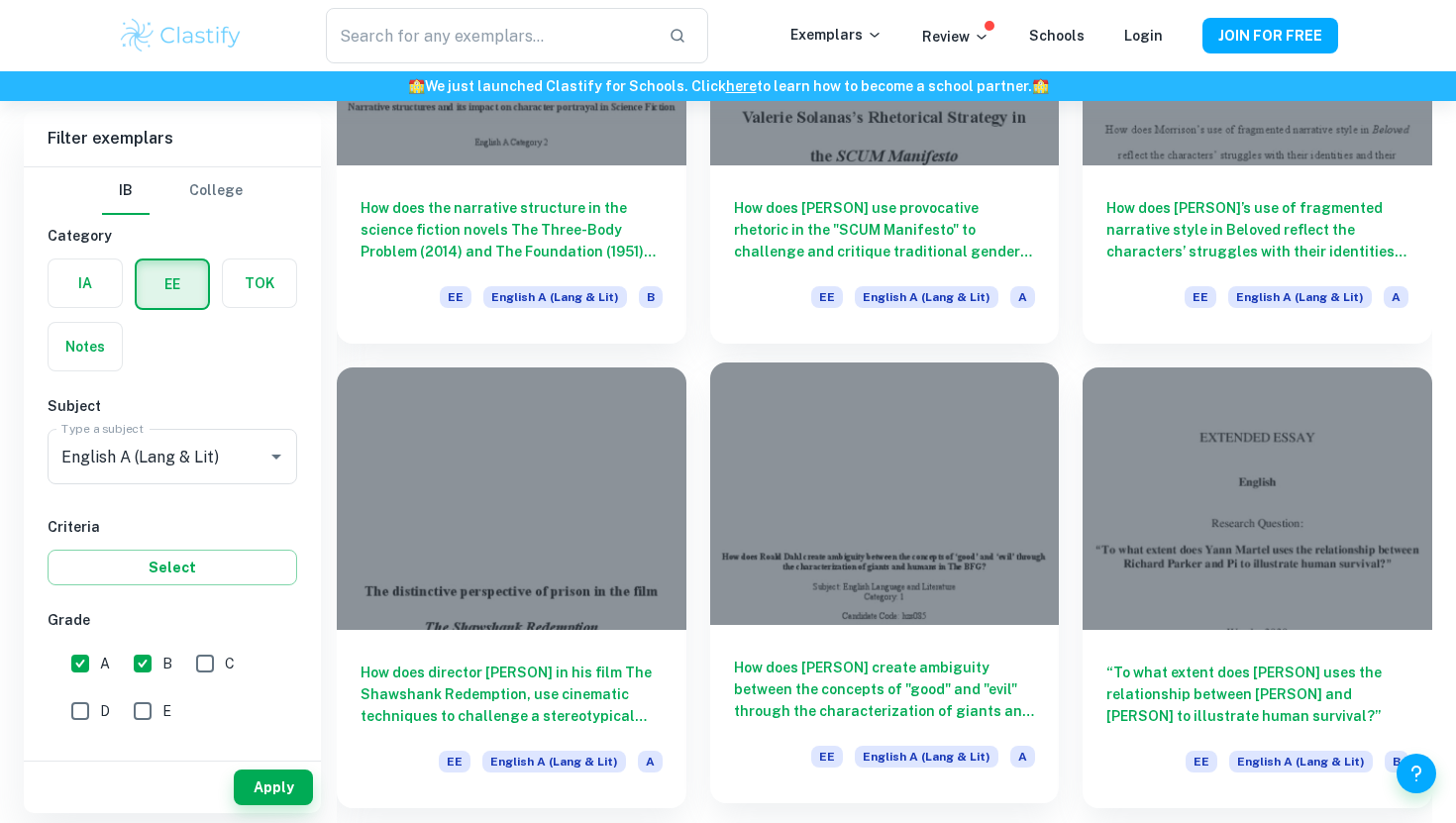 scroll, scrollTop: 14273, scrollLeft: 0, axis: vertical 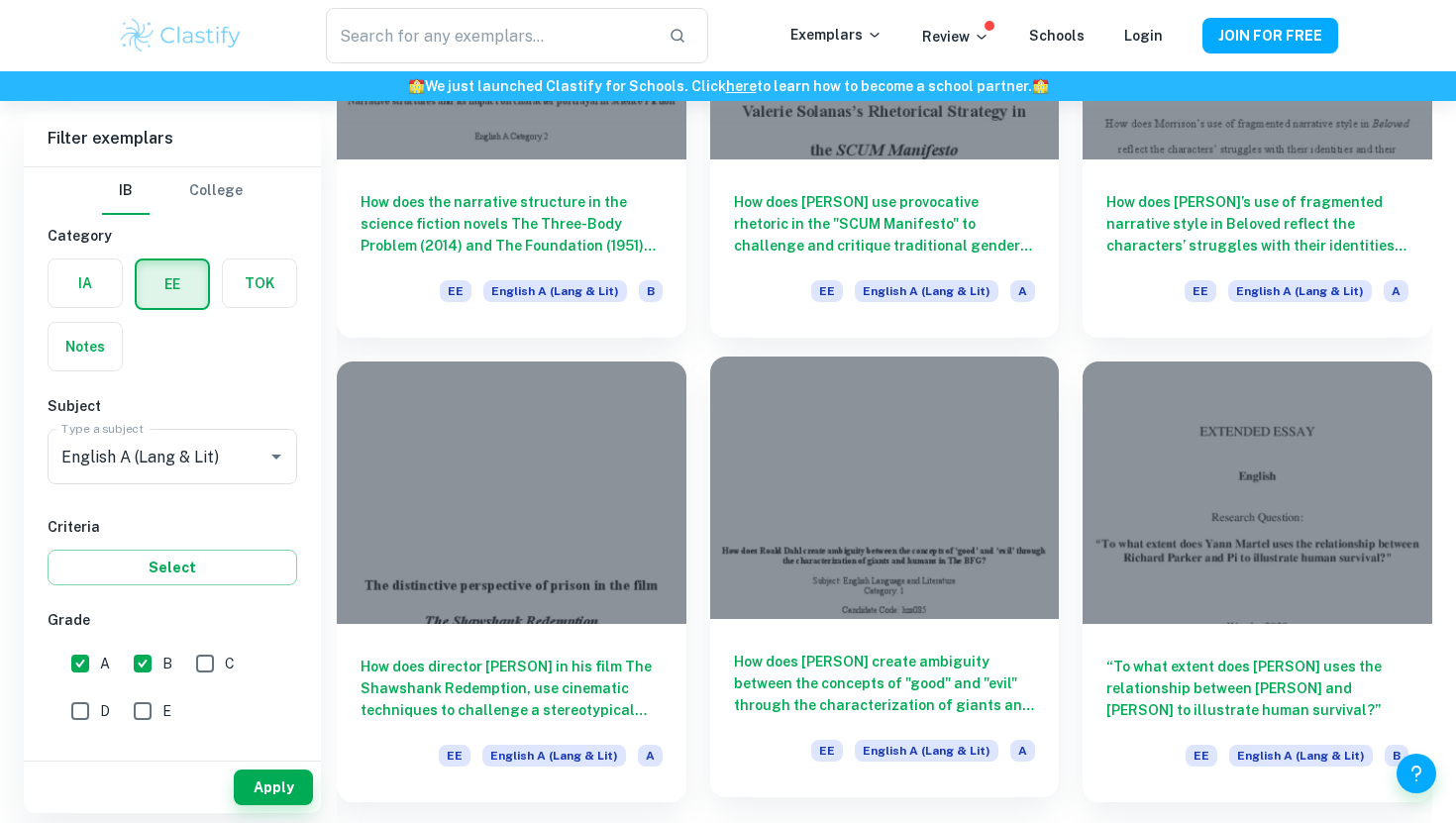 click on "How does [PERSON] create ambiguity between the concepts of "good" and "evil" through the characterization of giants and humans in The BFG?" at bounding box center (884, 683) 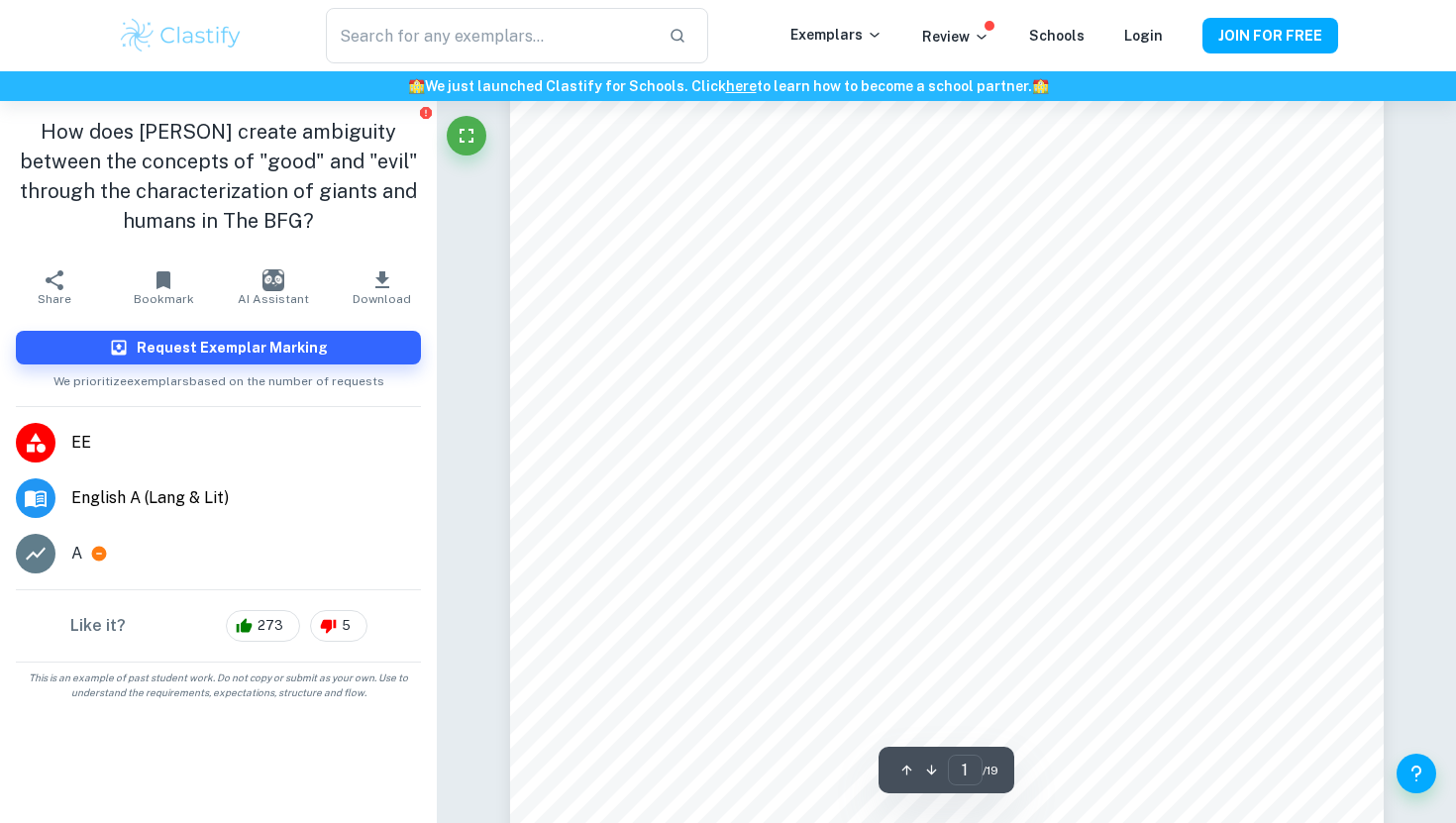 scroll, scrollTop: 99, scrollLeft: 0, axis: vertical 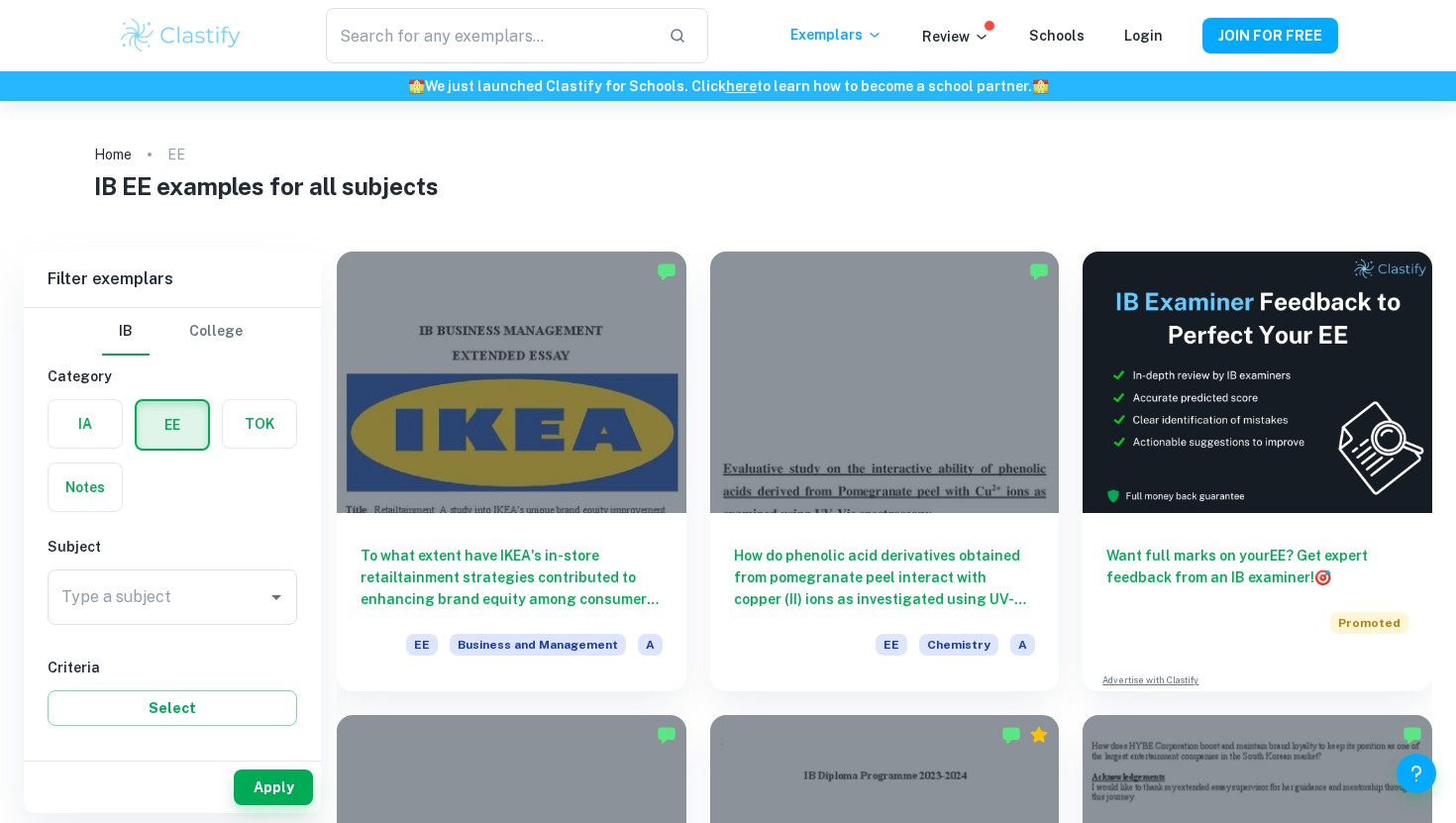 click at bounding box center [260, 424] 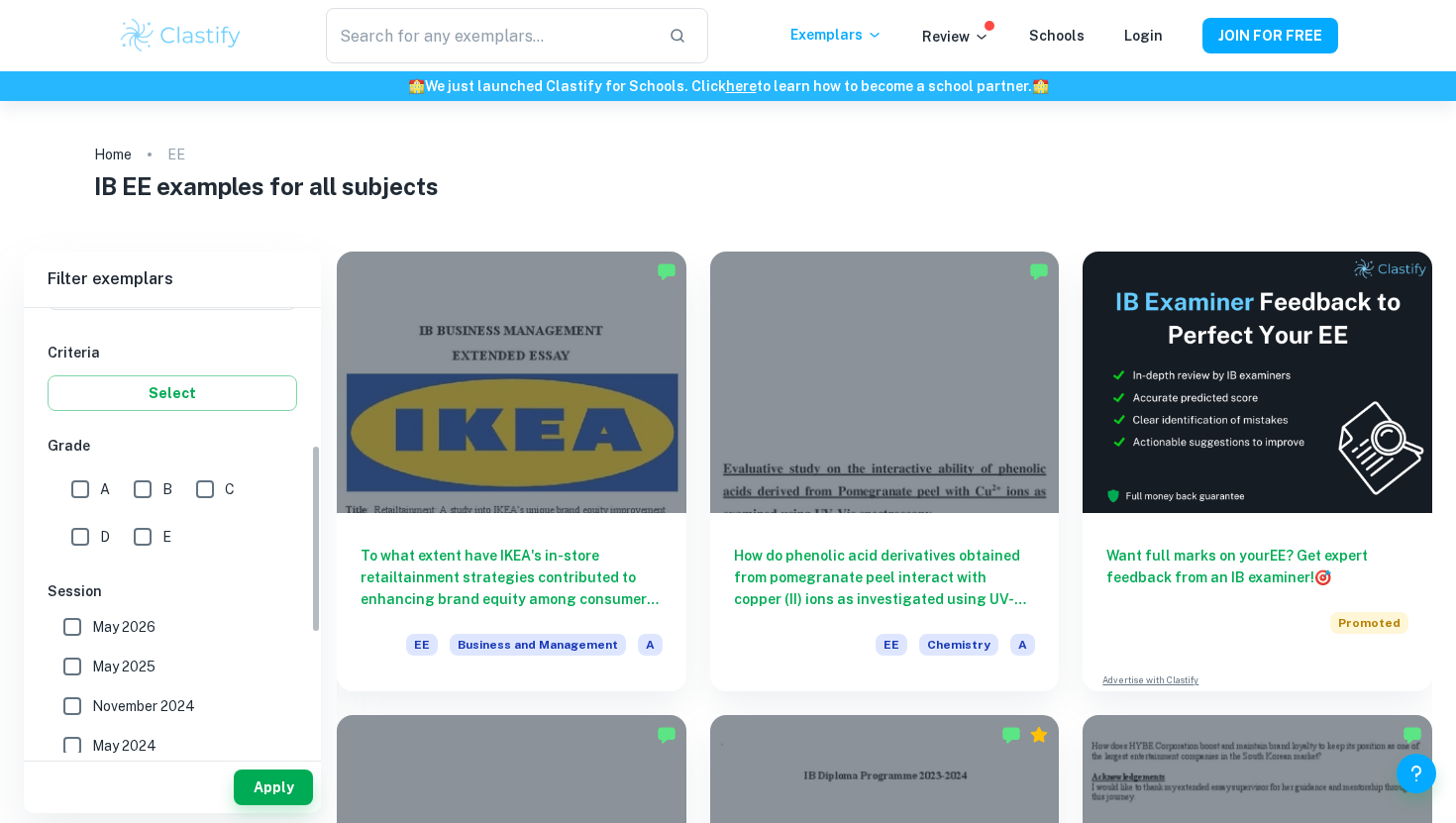 scroll, scrollTop: 324, scrollLeft: 0, axis: vertical 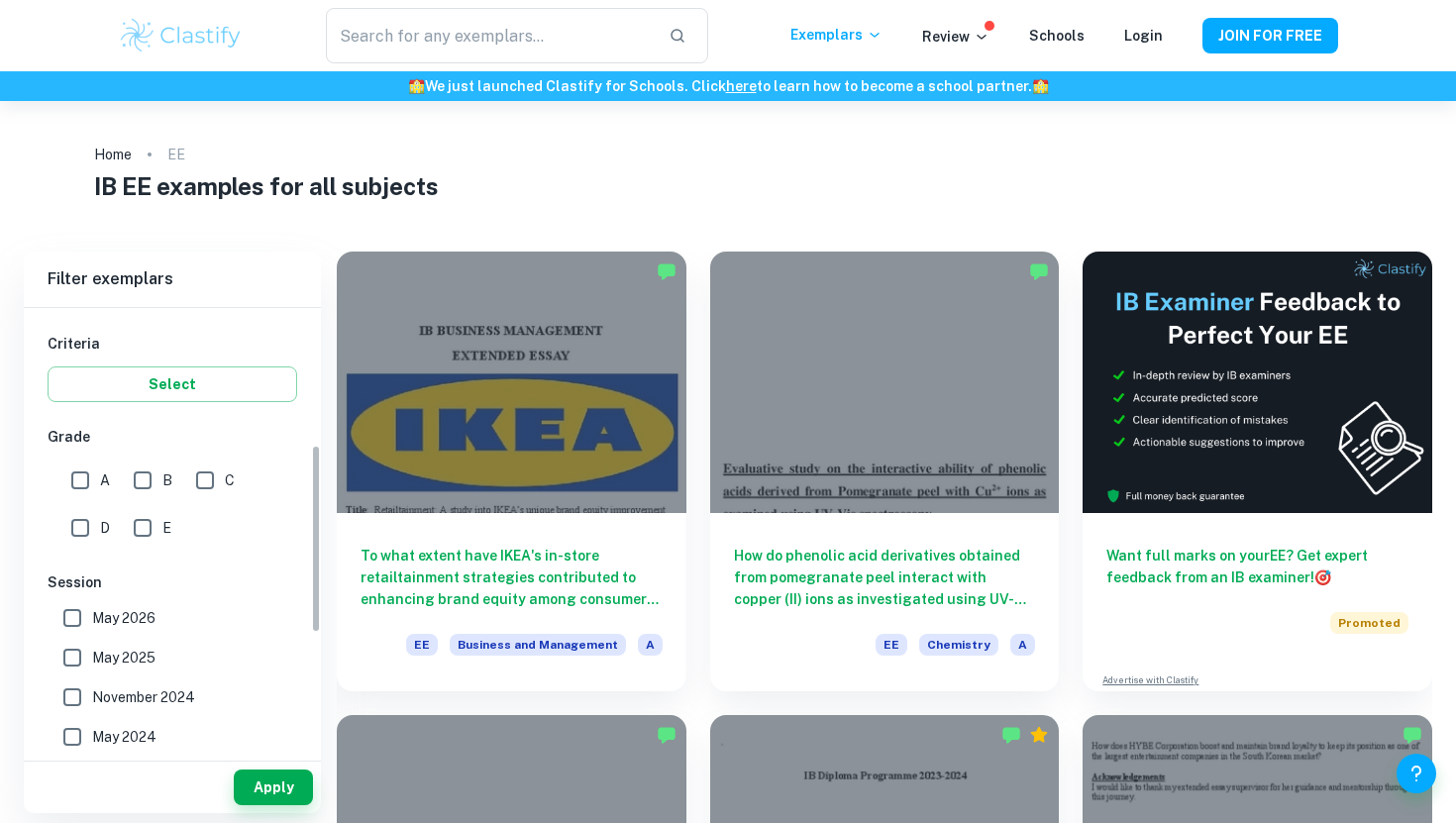 click on "Criteria Select" at bounding box center (172, 367) 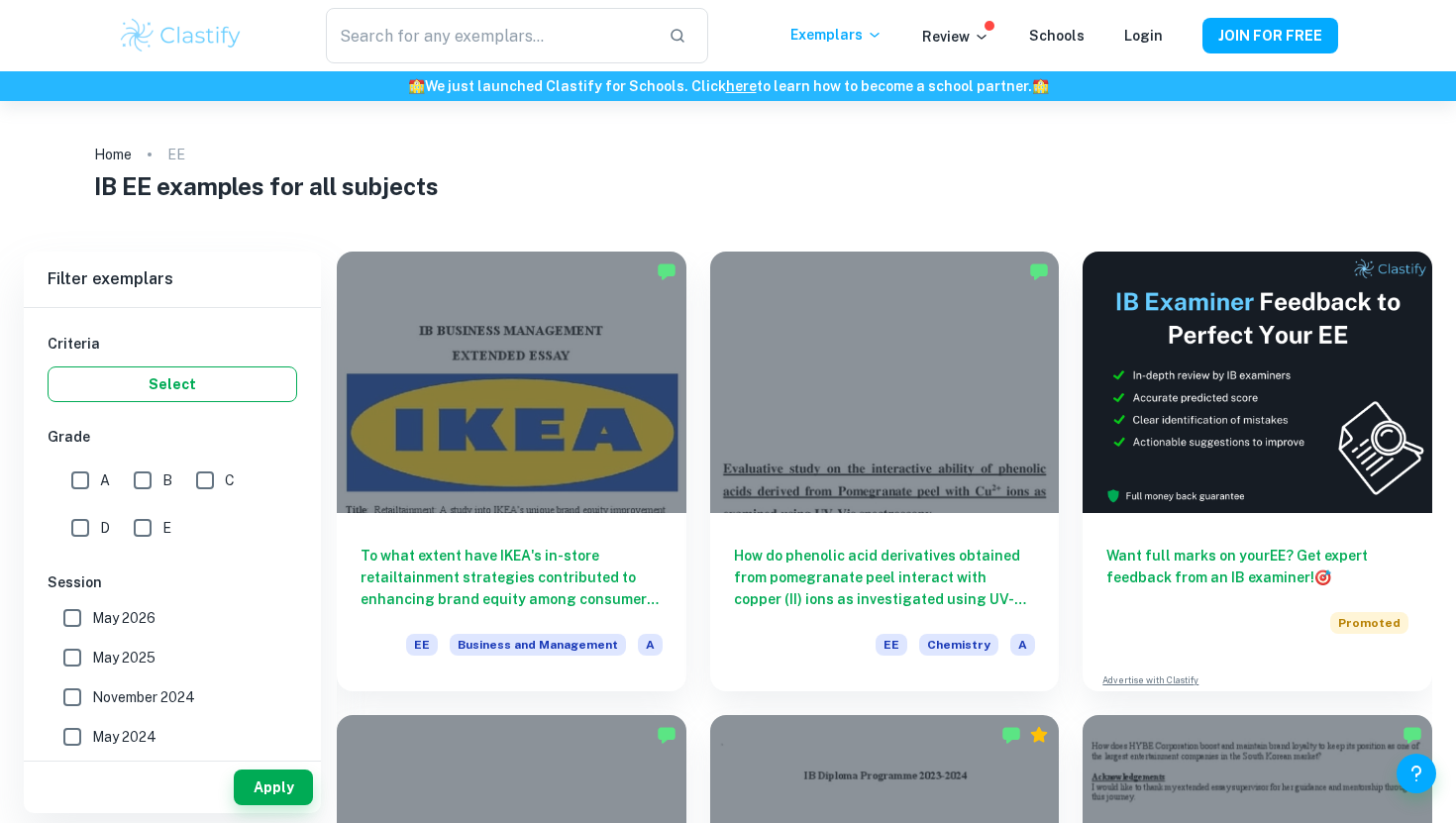 click on "Select" at bounding box center [172, 384] 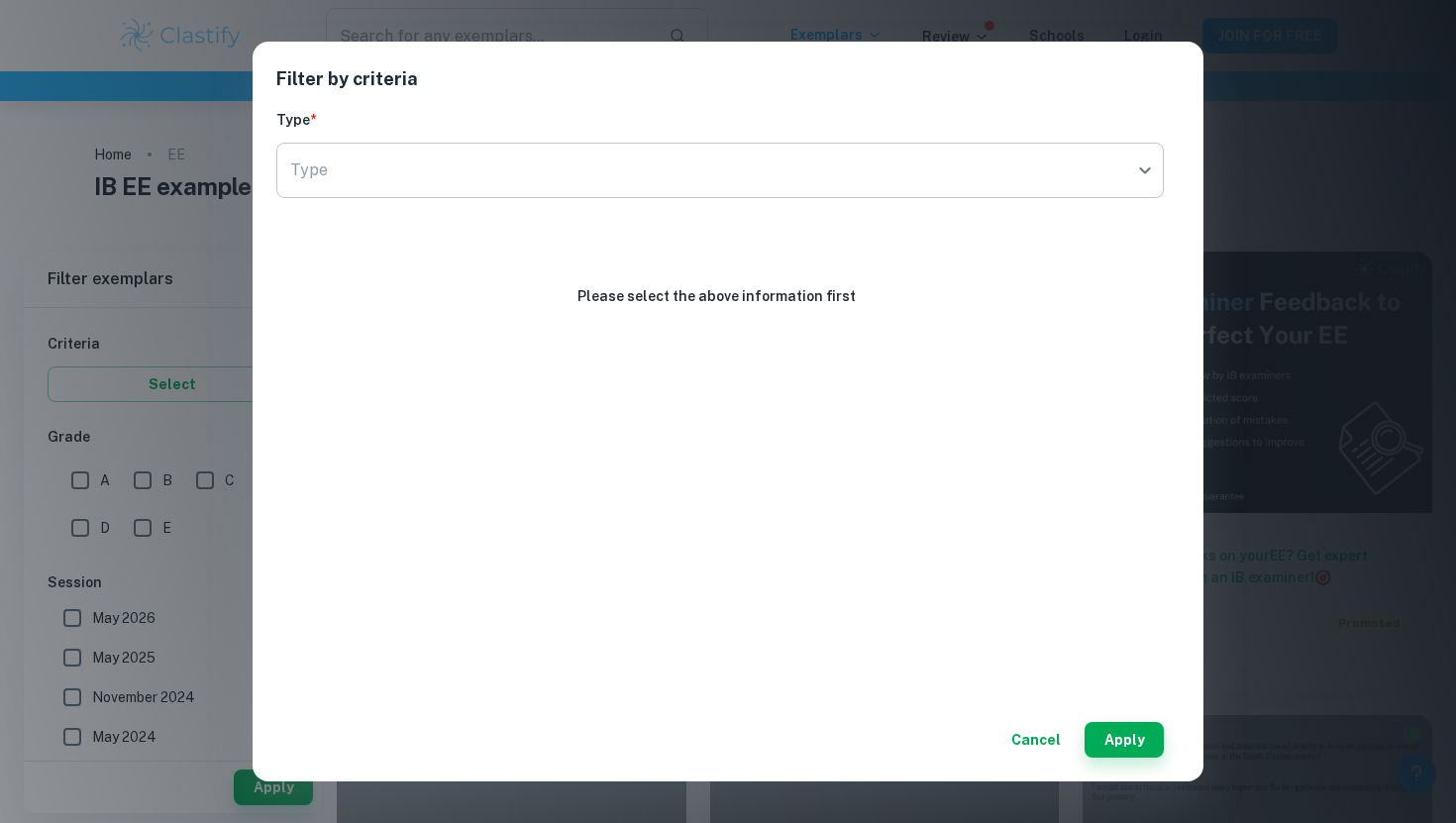 click on "We value your privacy We use cookies to enhance your browsing experience, serve personalised ads or content, and analyse our traffic. By clicking "Accept All", you consent to our use of cookies.   Cookie Policy Customise   Reject All   Accept All   Customise Consent Preferences   We use cookies to help you navigate efficiently and perform certain functions. You will find detailed information about all cookies under each consent category below. The cookies that are categorised as "Necessary" are stored on your browser as they are essential for enabling the basic functionalities of the site. ...  Show more For more information on how Google's third-party cookies operate and handle your data, see:   Google Privacy Policy Necessary Always Active Necessary cookies are required to enable the basic features of this site, such as providing secure log-in or adjusting your consent preferences. These cookies do not store any personally identifiable data. Functional Analytics Performance Advertisement Uncategorised" at bounding box center (728, 512) 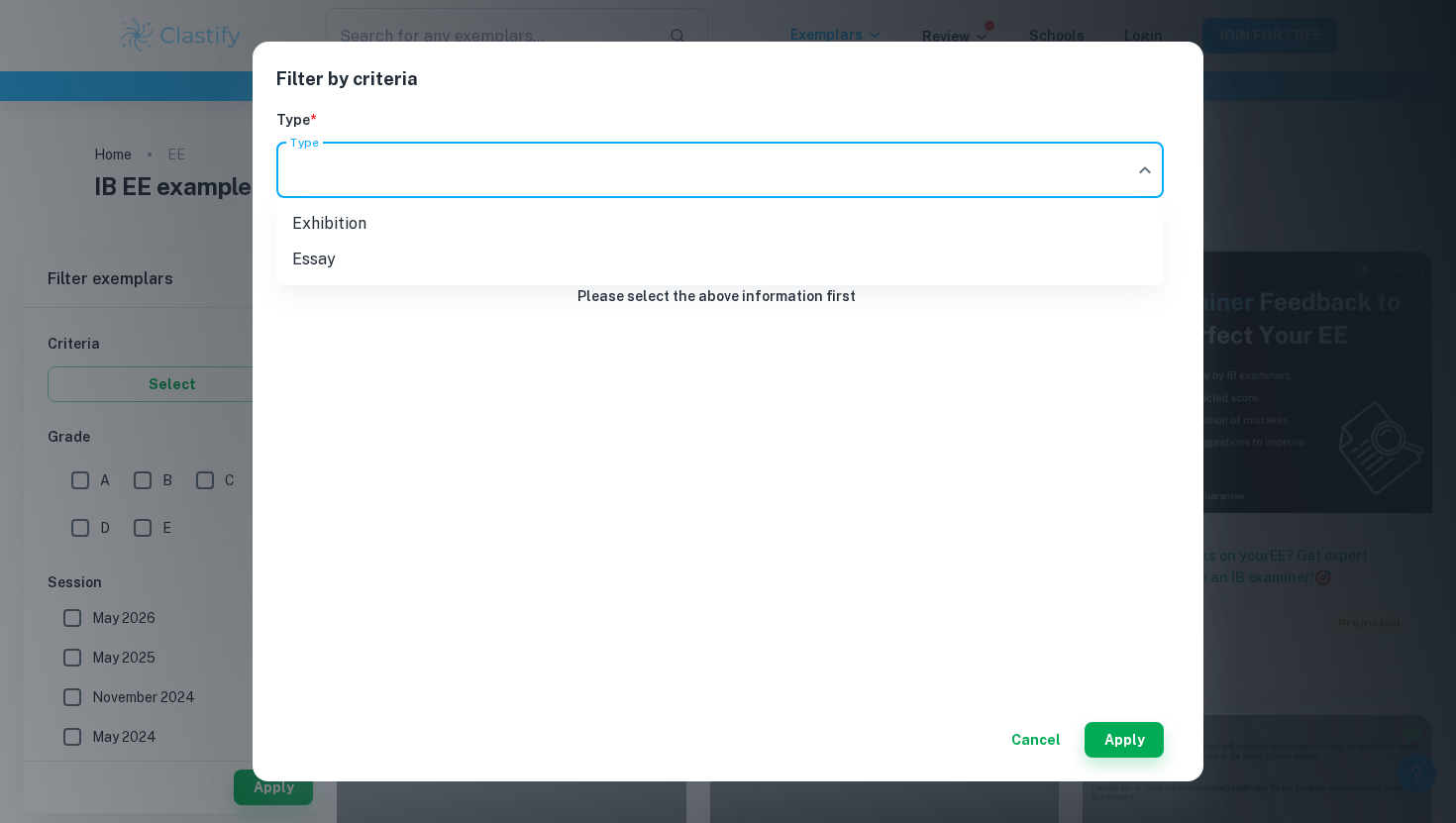 click at bounding box center (728, 411) 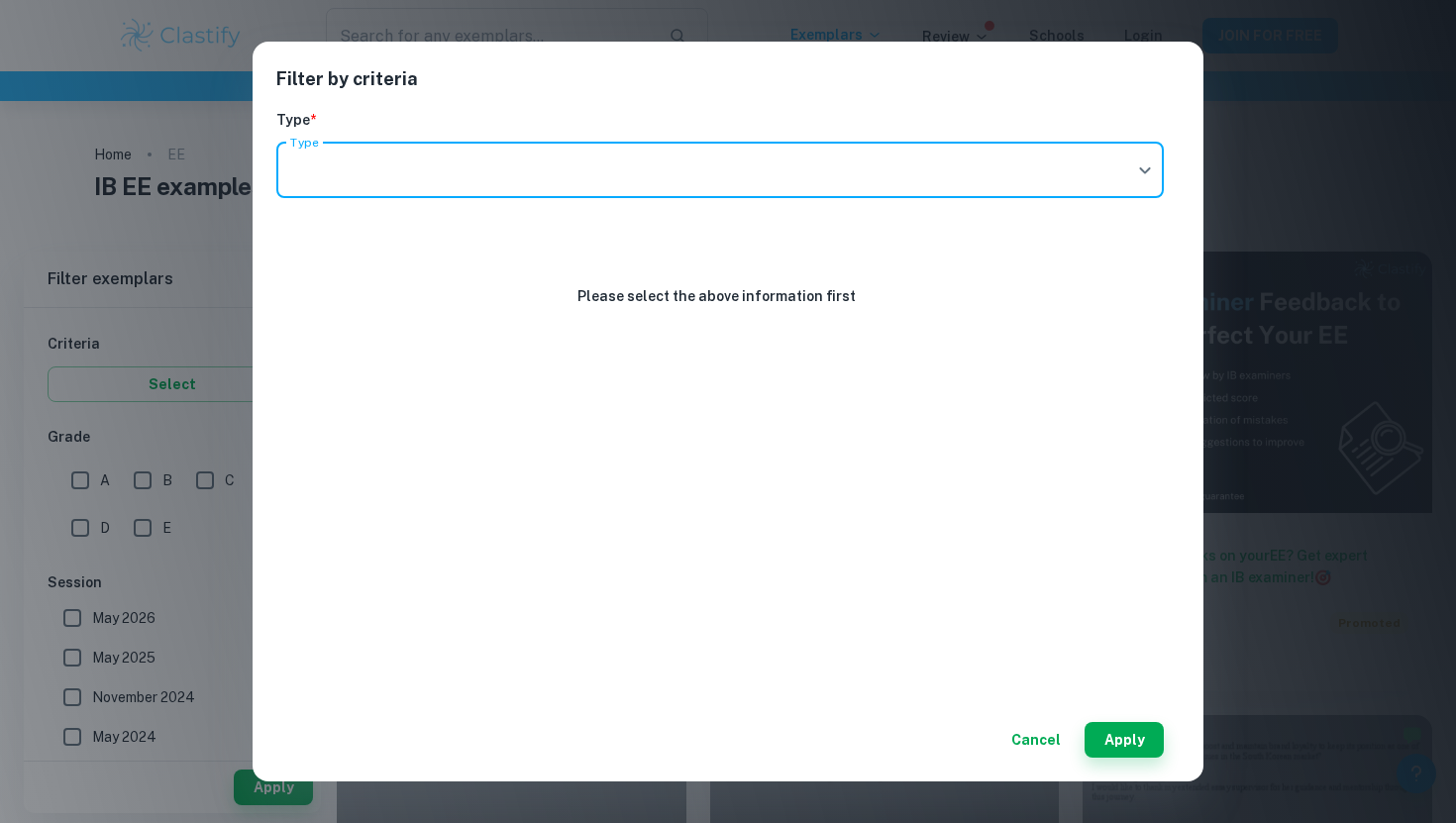 click on "Cancel" at bounding box center [1036, 740] 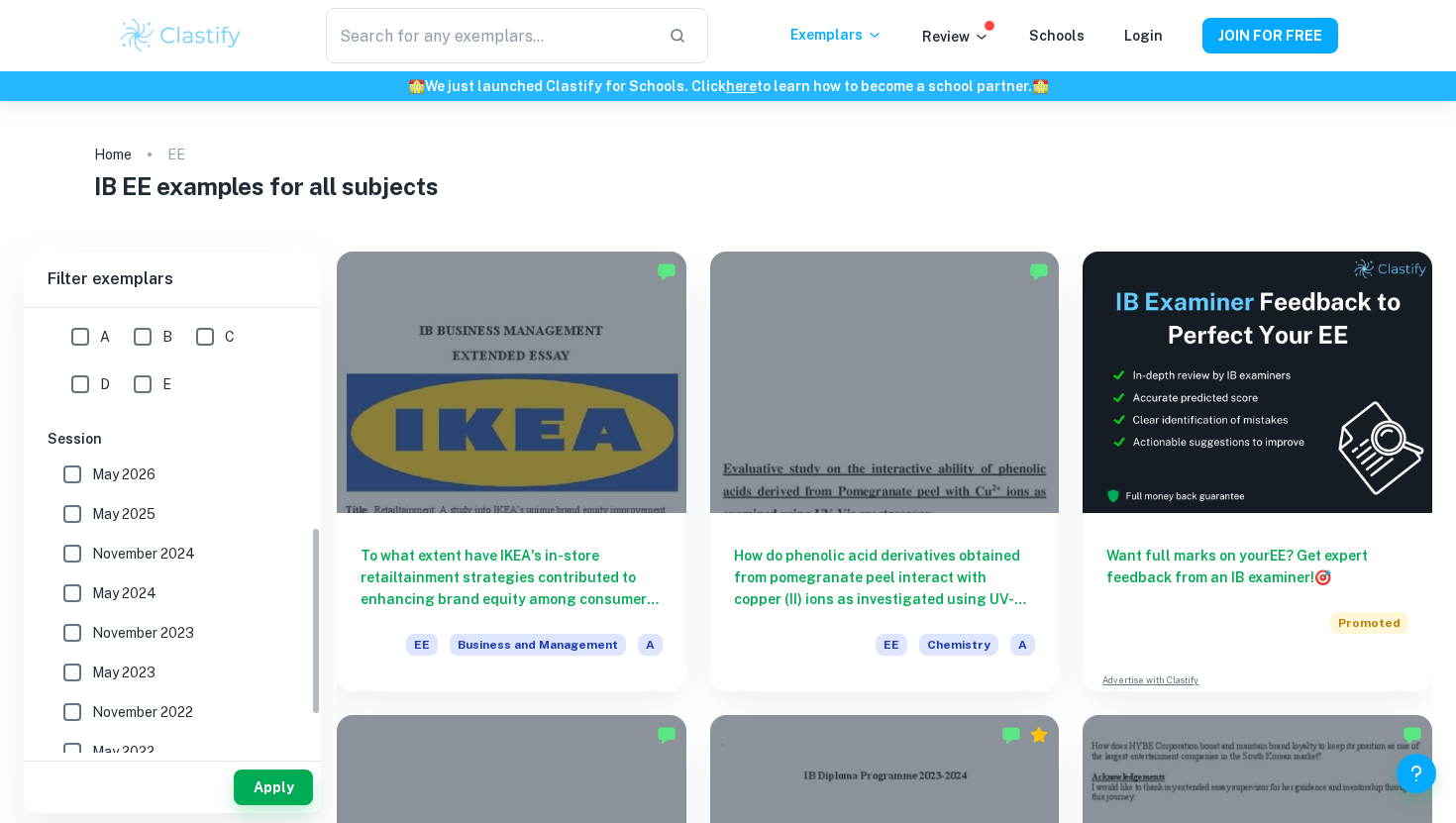 scroll, scrollTop: 605, scrollLeft: 0, axis: vertical 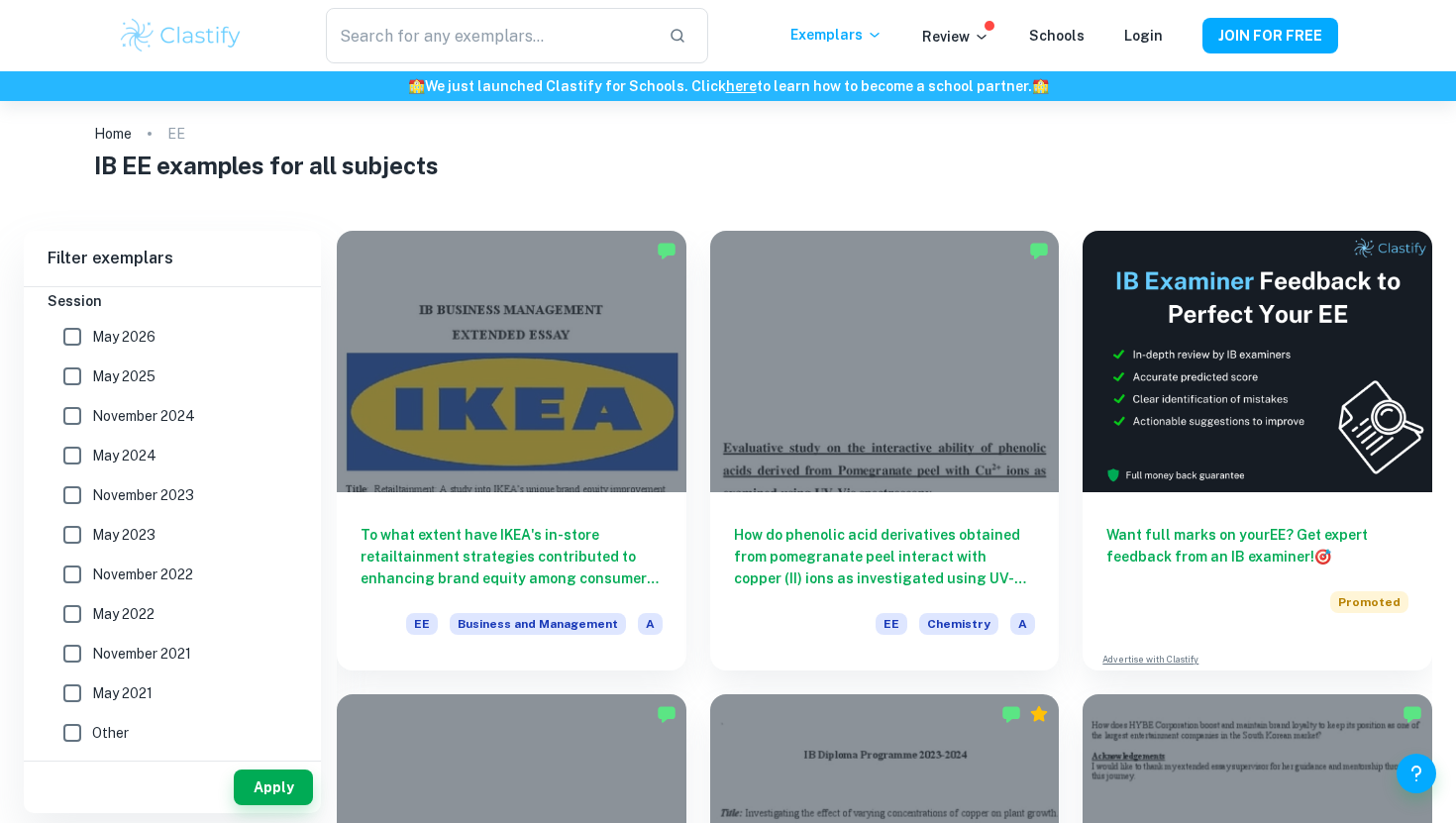 click on "Other" at bounding box center [72, 733] 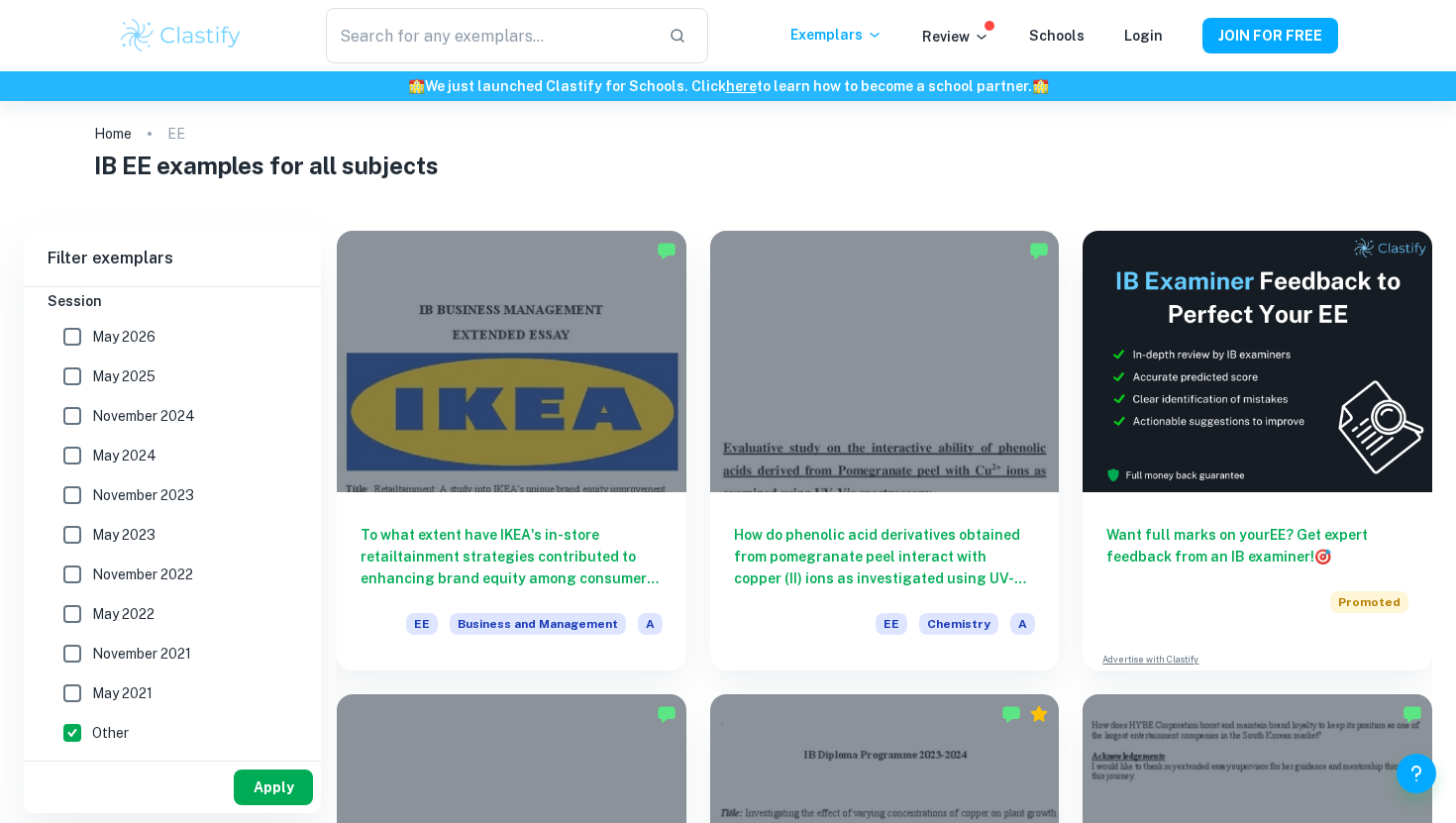 click on "Apply" at bounding box center [273, 787] 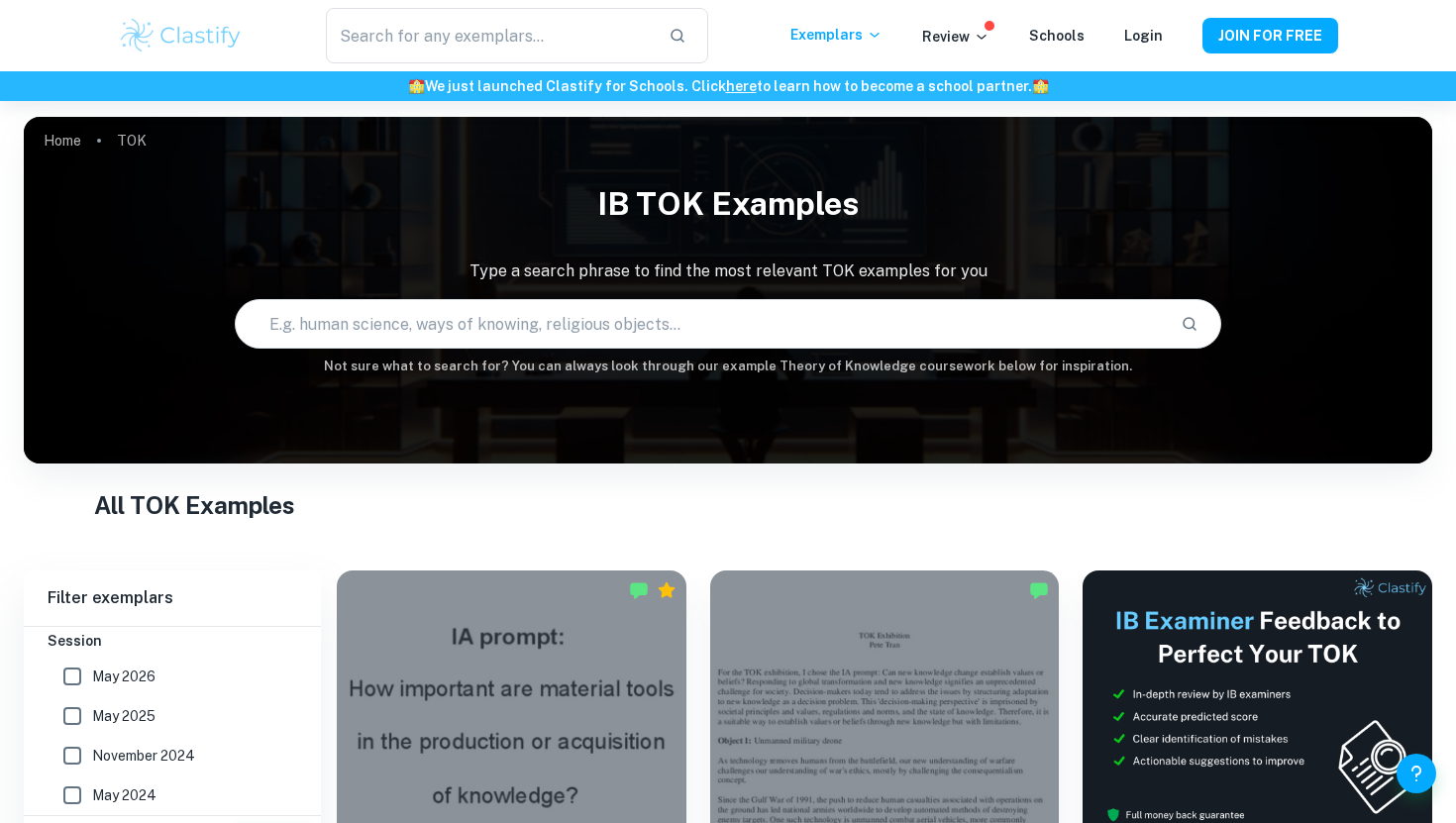 scroll, scrollTop: 567, scrollLeft: 0, axis: vertical 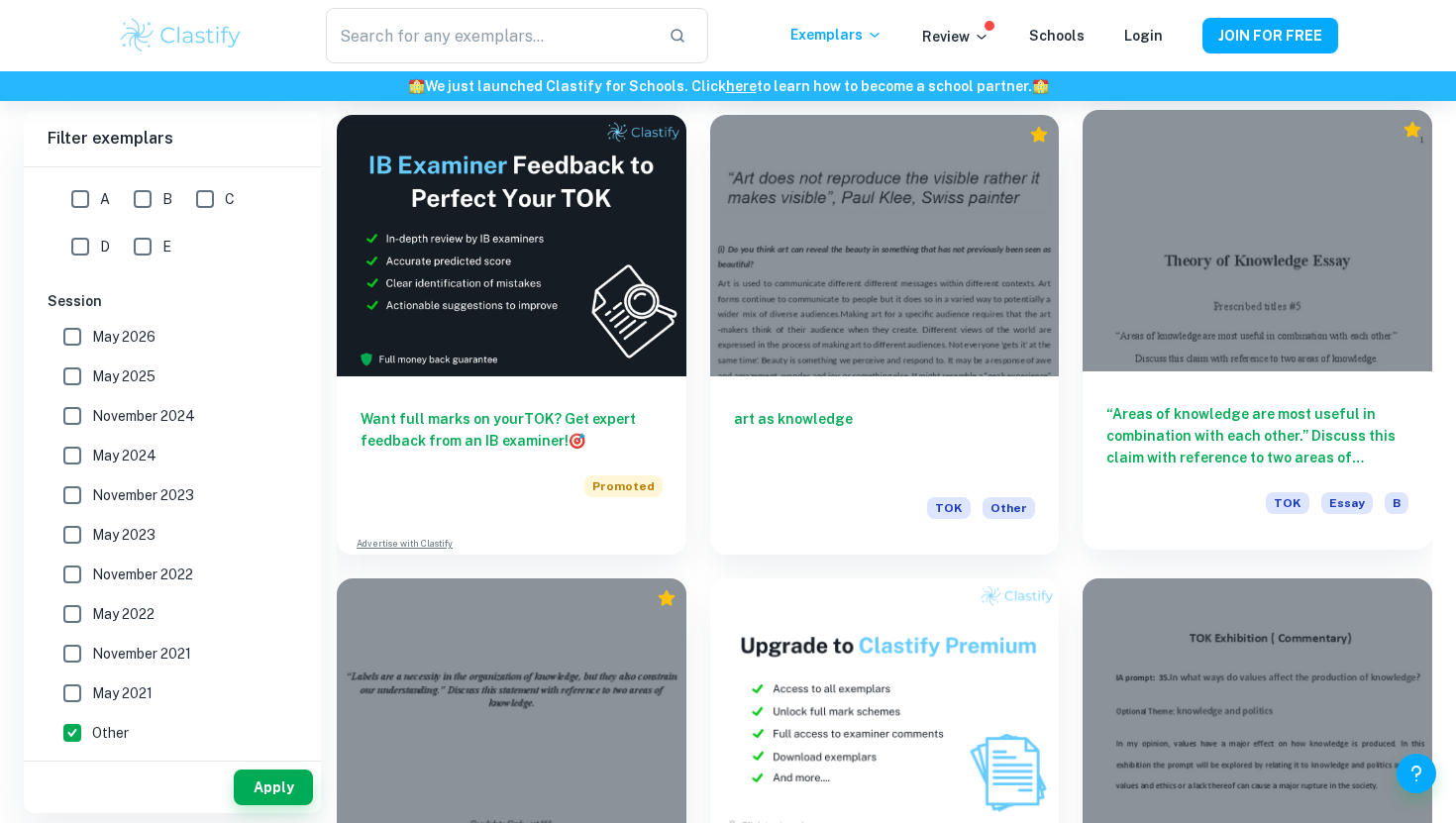 click at bounding box center (1257, 241) 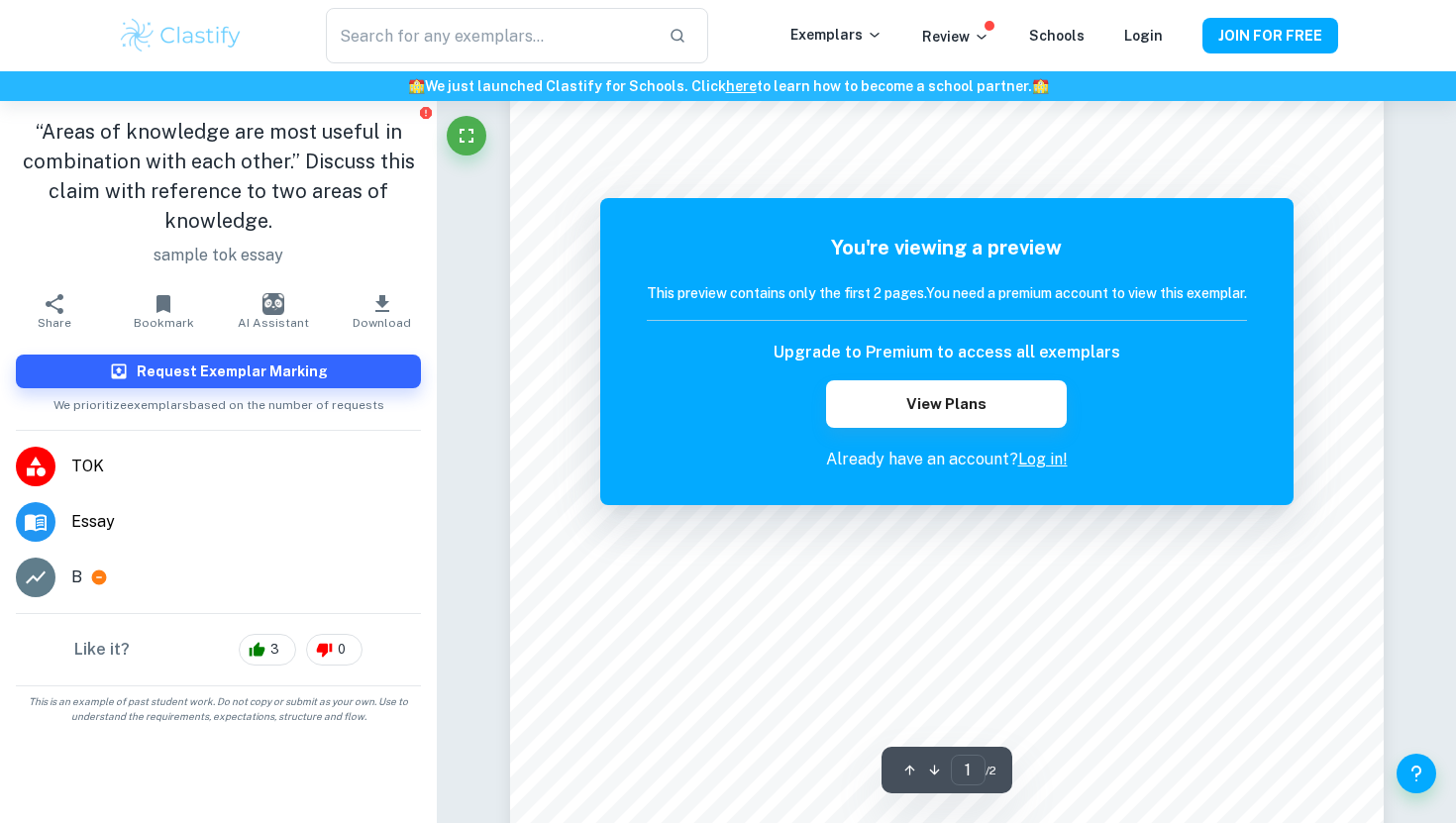 scroll, scrollTop: 273, scrollLeft: 0, axis: vertical 